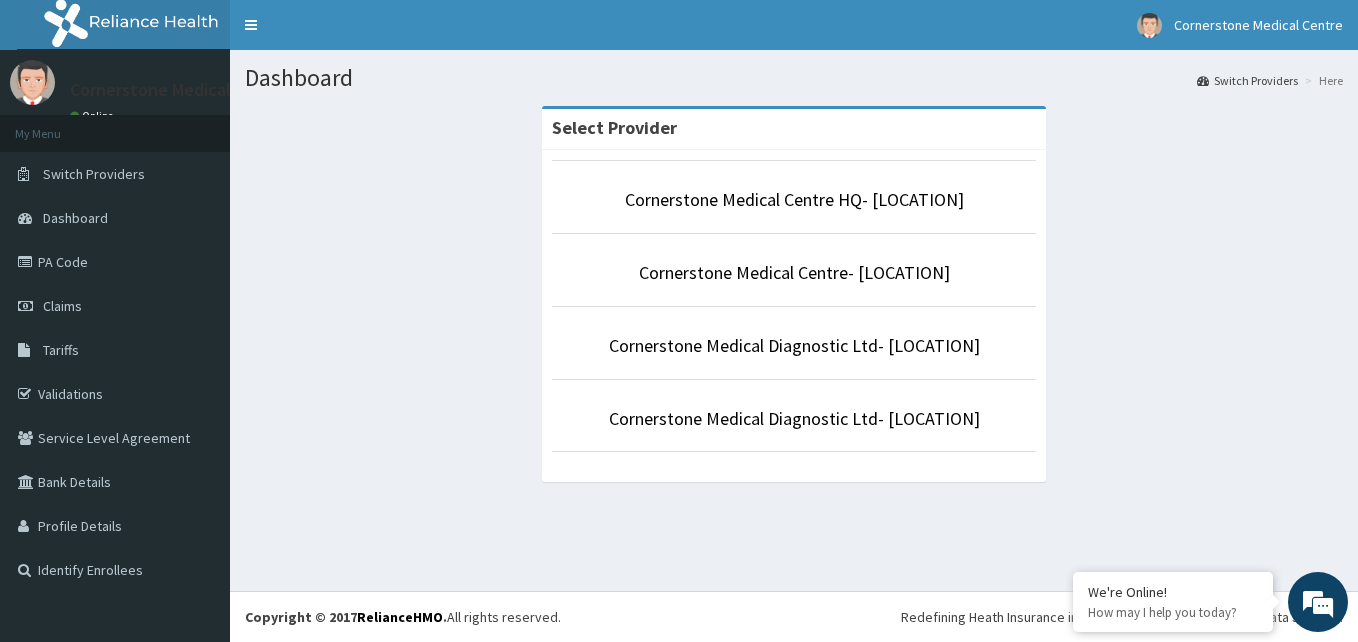 scroll, scrollTop: 0, scrollLeft: 0, axis: both 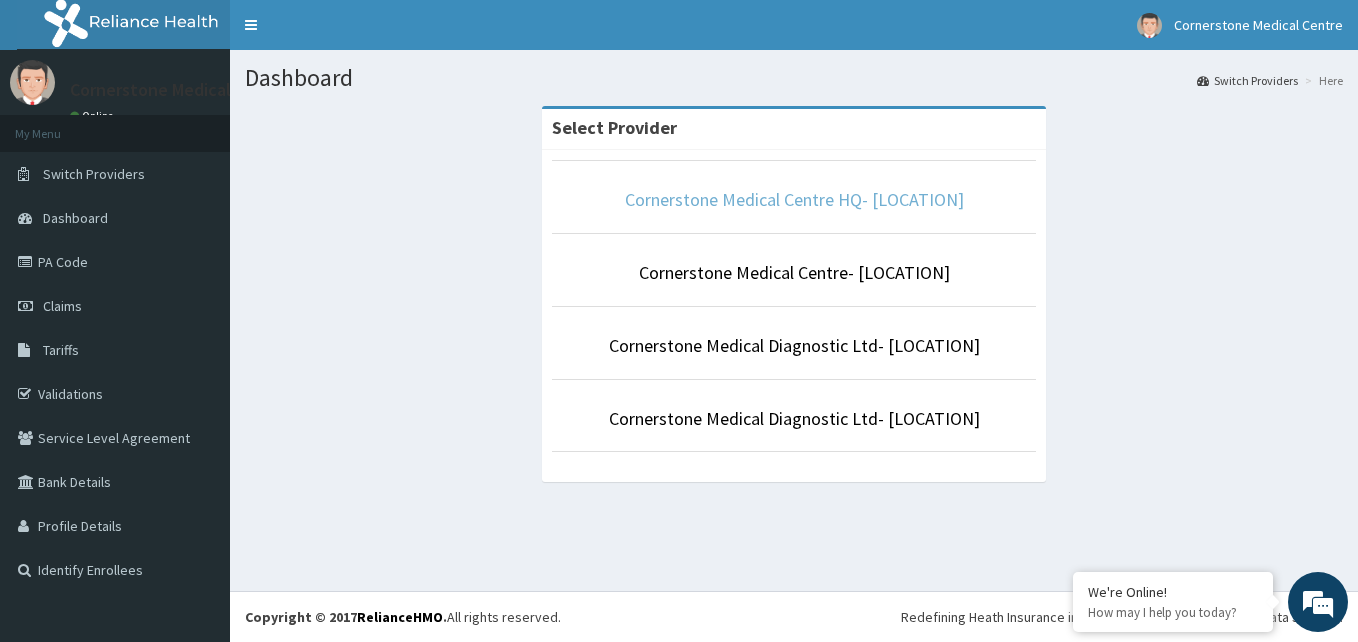 click on "Cornerstone Medical Centre  HQ-  [LOCATION]" at bounding box center [794, 199] 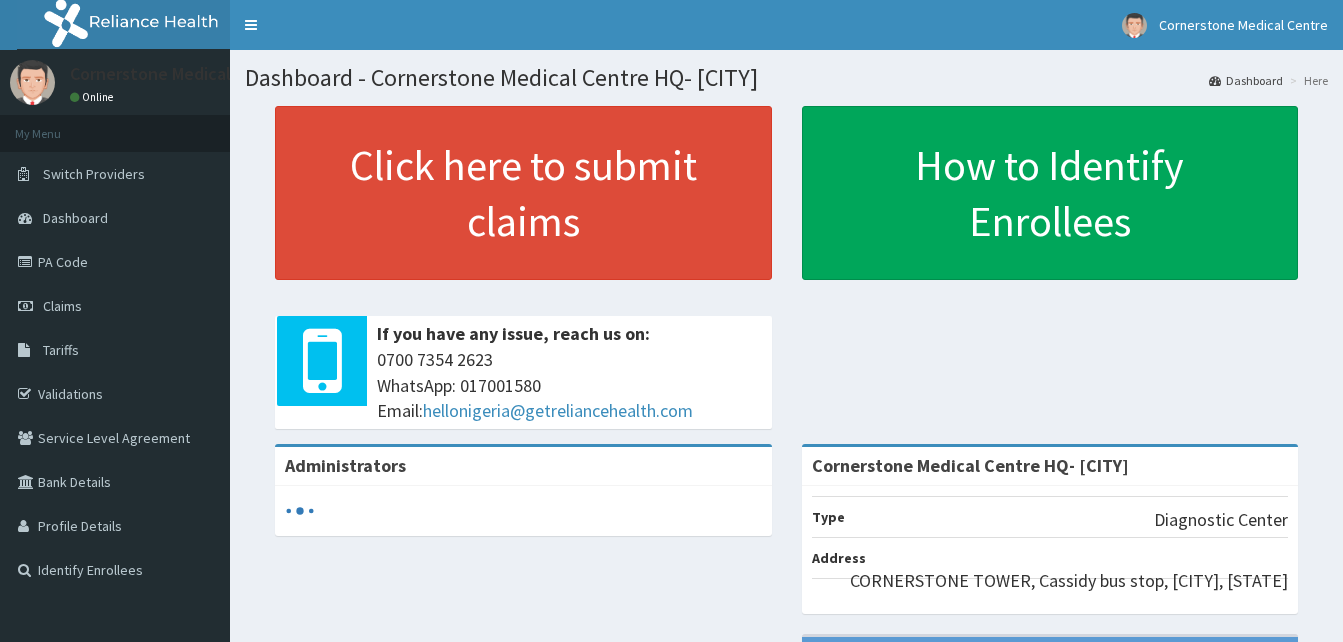 scroll, scrollTop: 0, scrollLeft: 0, axis: both 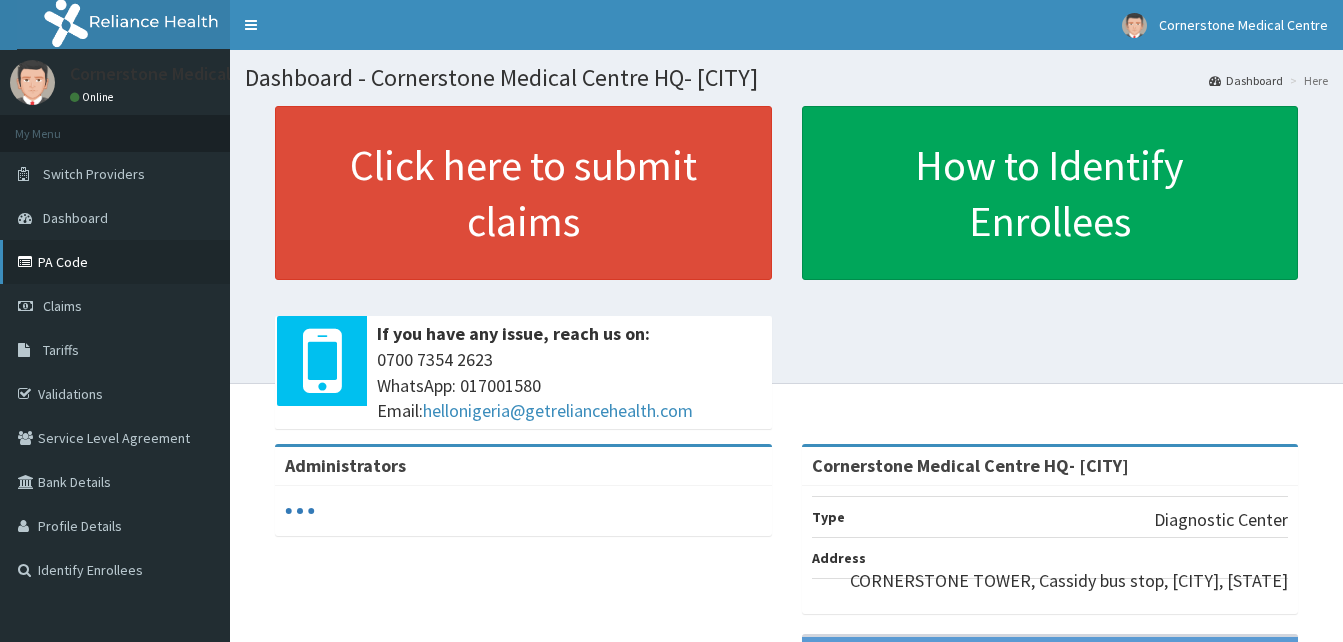 click on "PA Code" at bounding box center (115, 262) 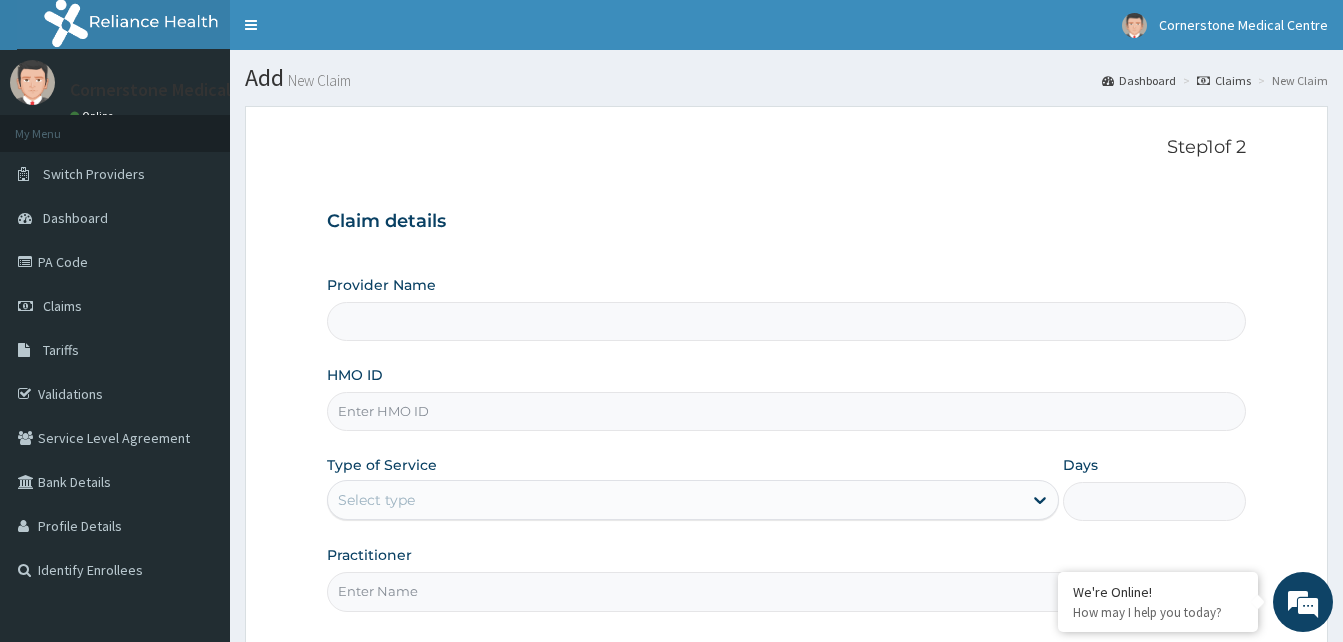 scroll, scrollTop: 0, scrollLeft: 0, axis: both 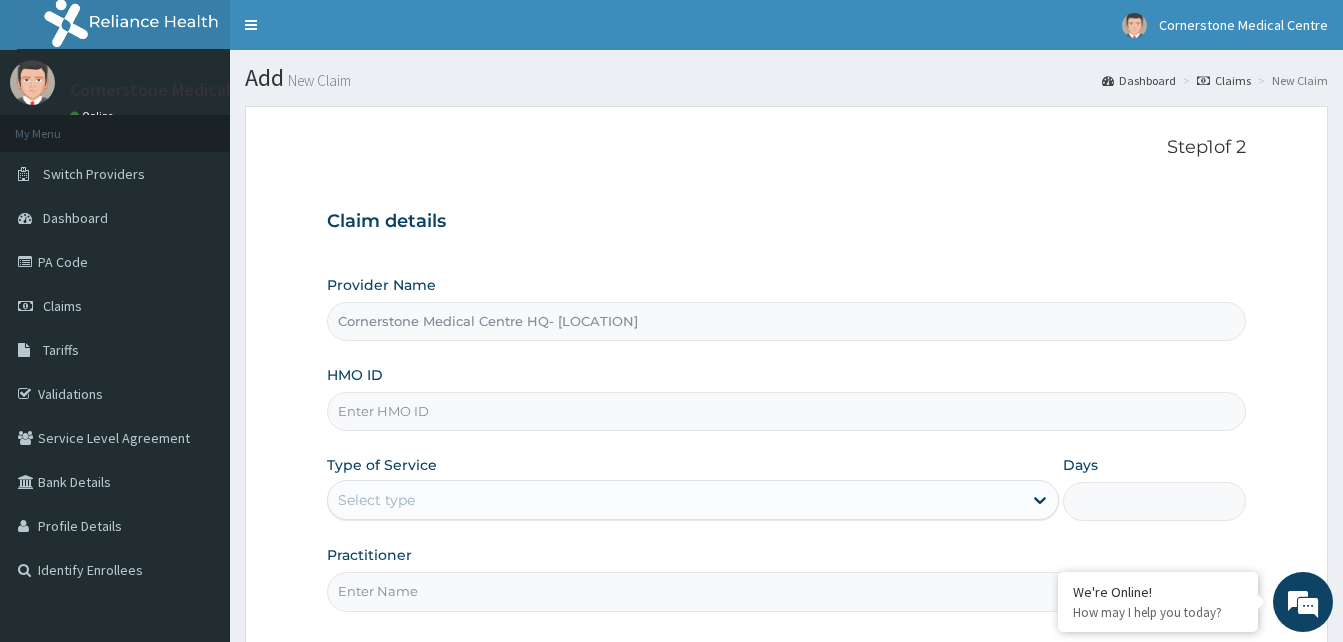 paste on "prs/10335/a" 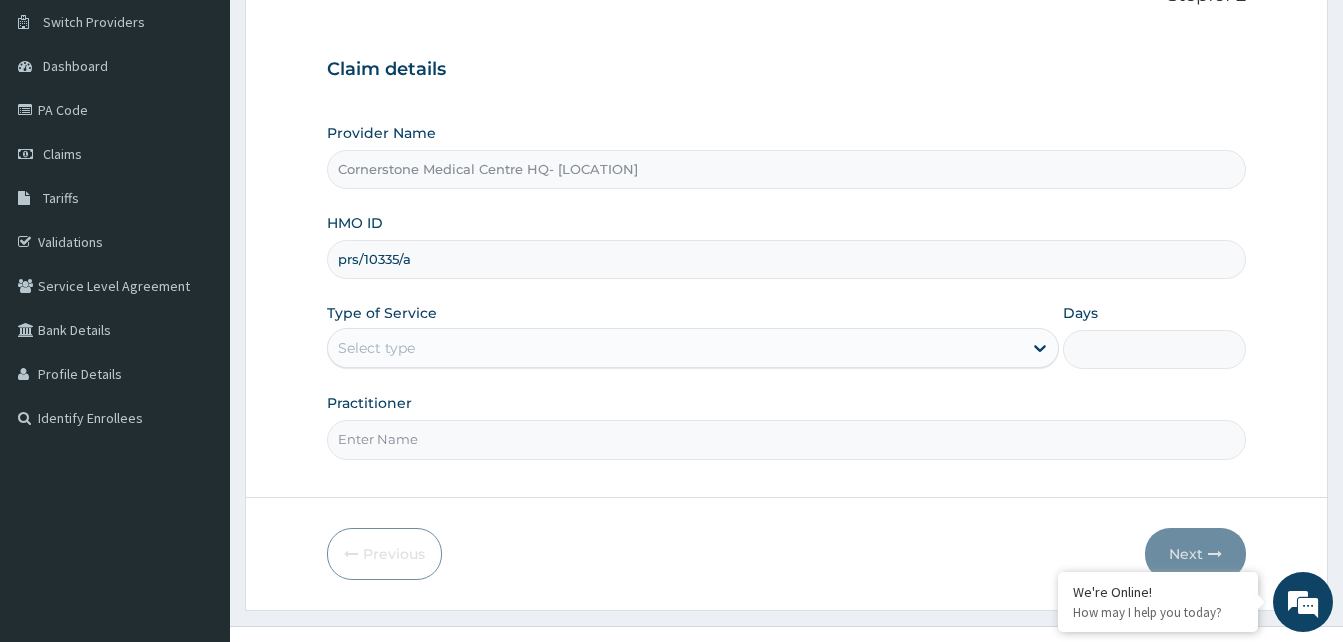 scroll, scrollTop: 187, scrollLeft: 0, axis: vertical 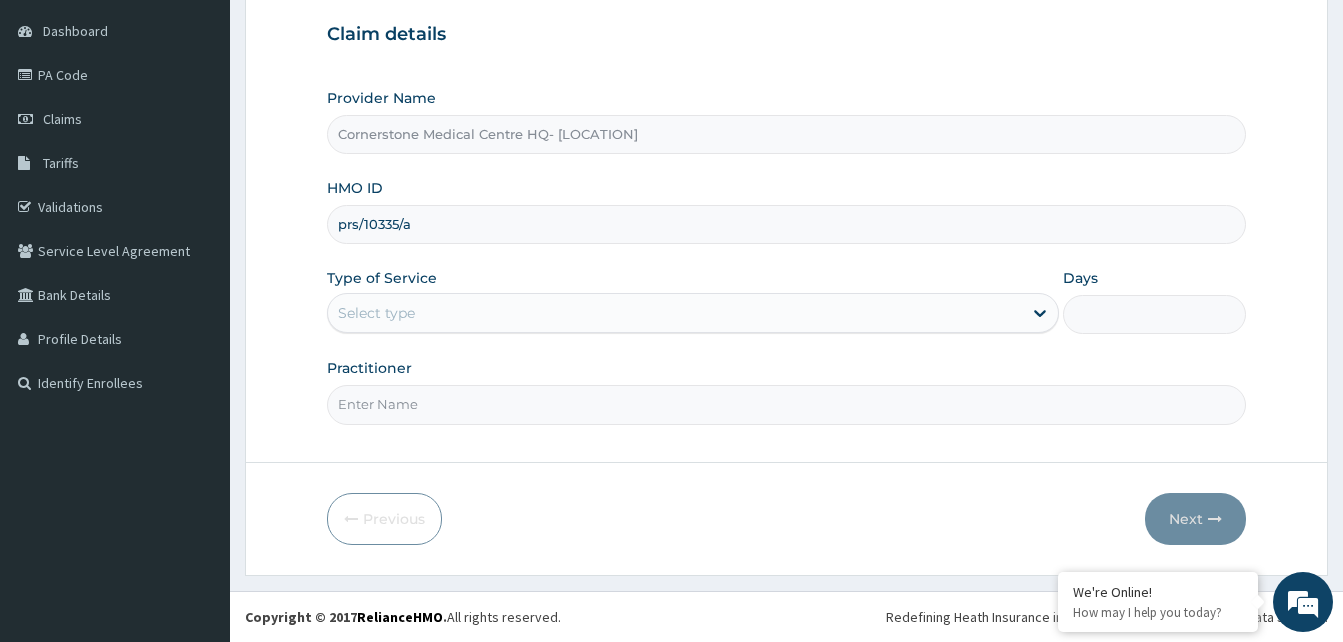 type on "prs/10335/a" 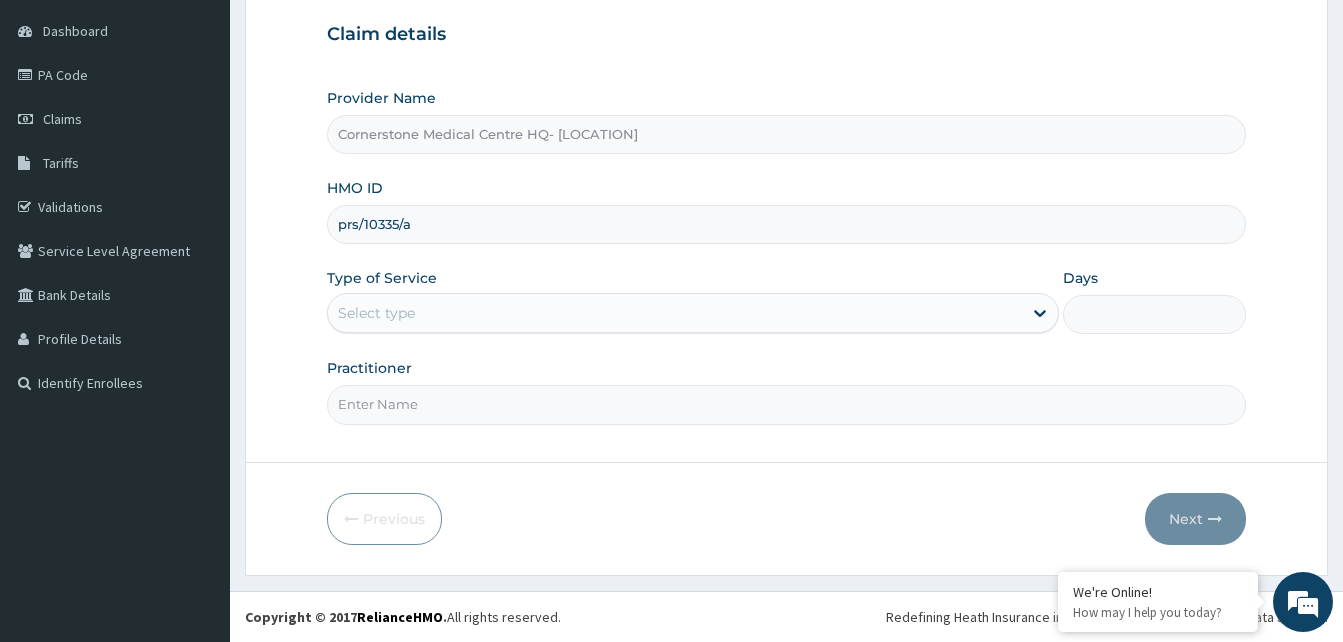 click on "Select type" at bounding box center [675, 313] 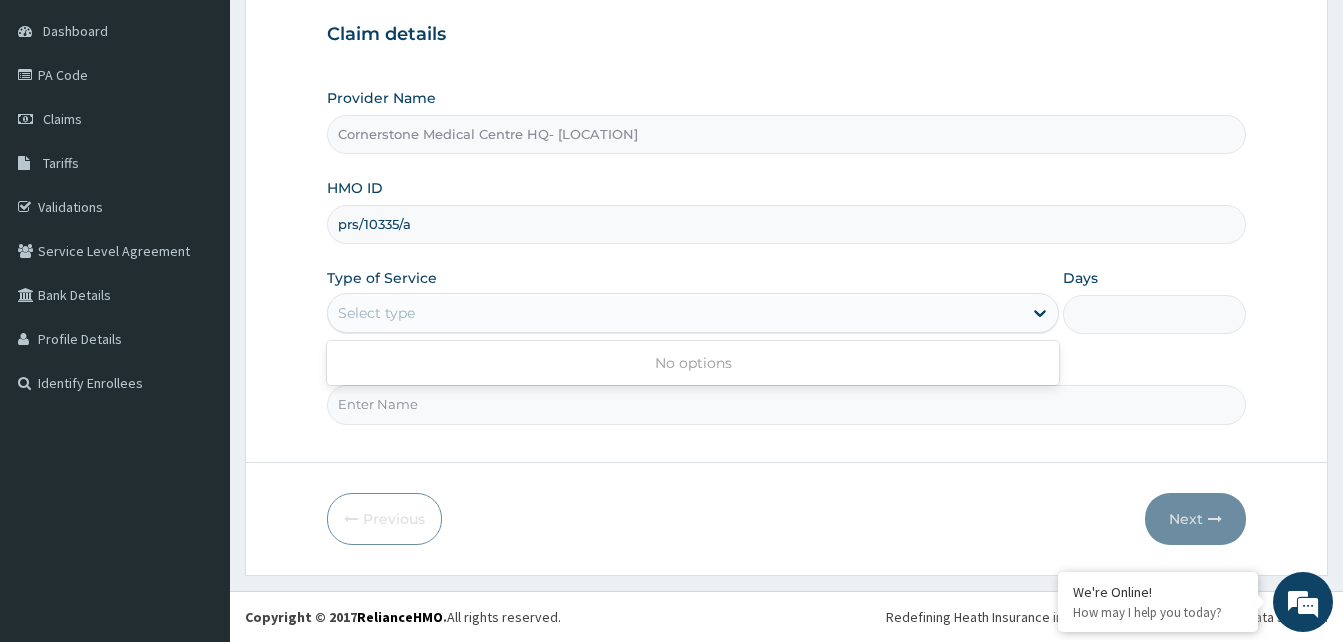 click on "Select type" at bounding box center [675, 313] 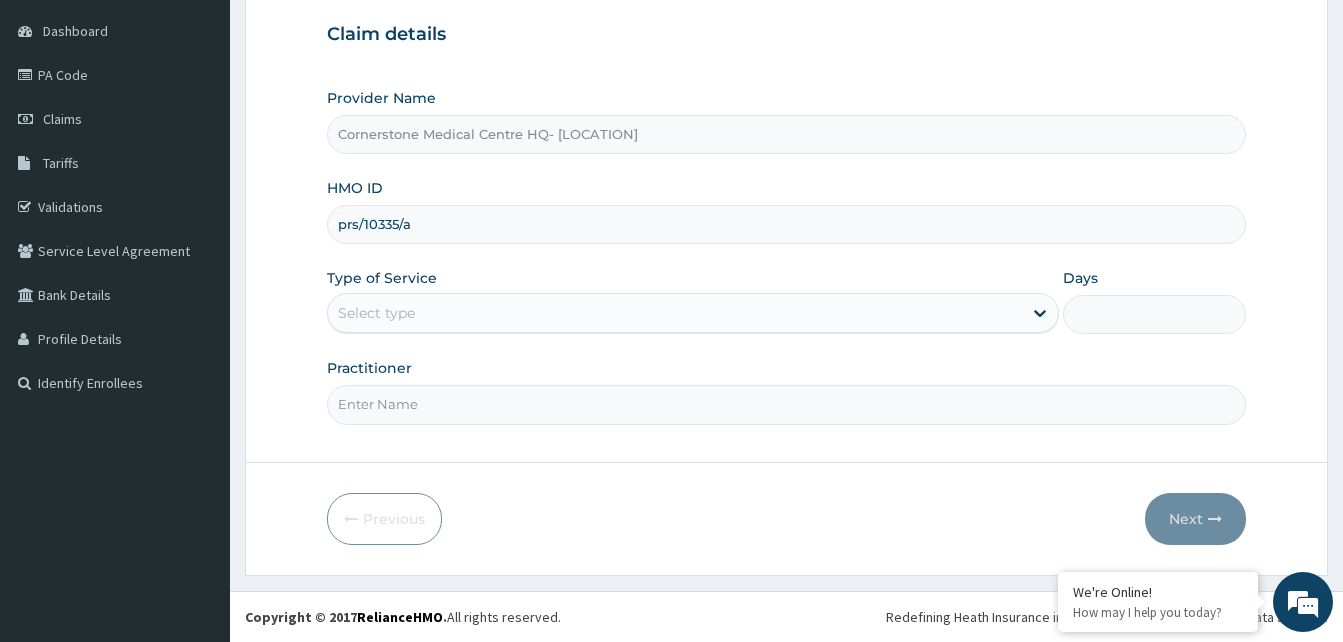 click on "Select type" at bounding box center (675, 313) 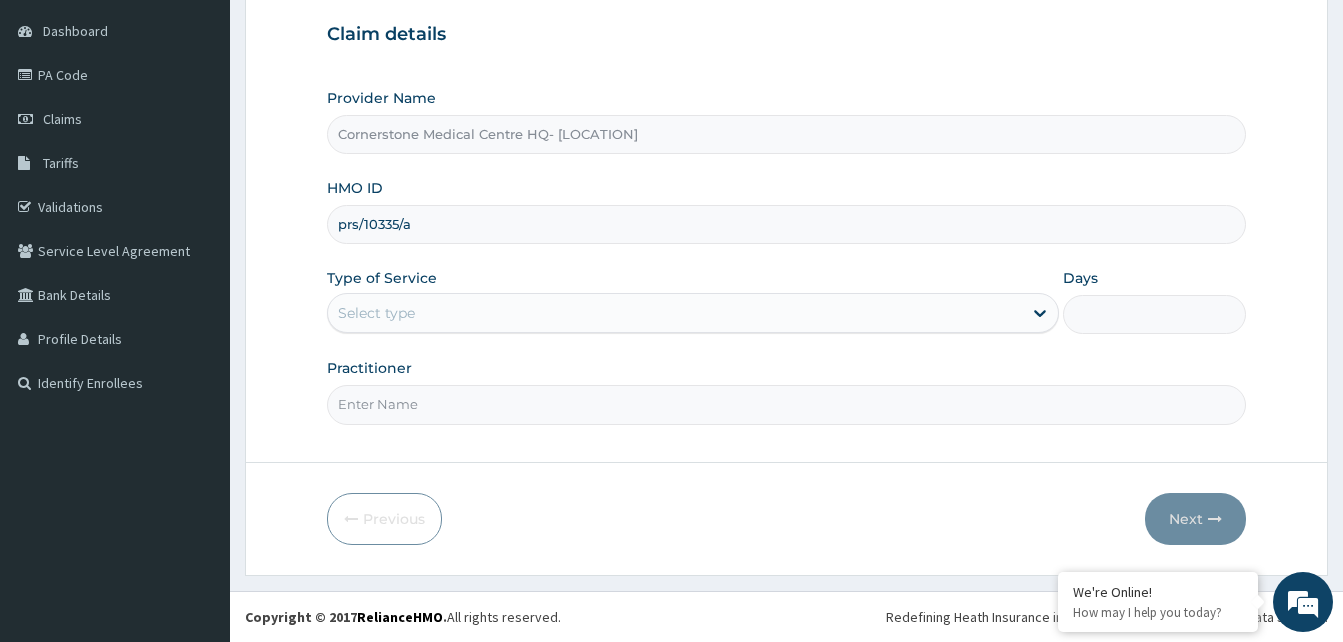 scroll, scrollTop: 0, scrollLeft: 0, axis: both 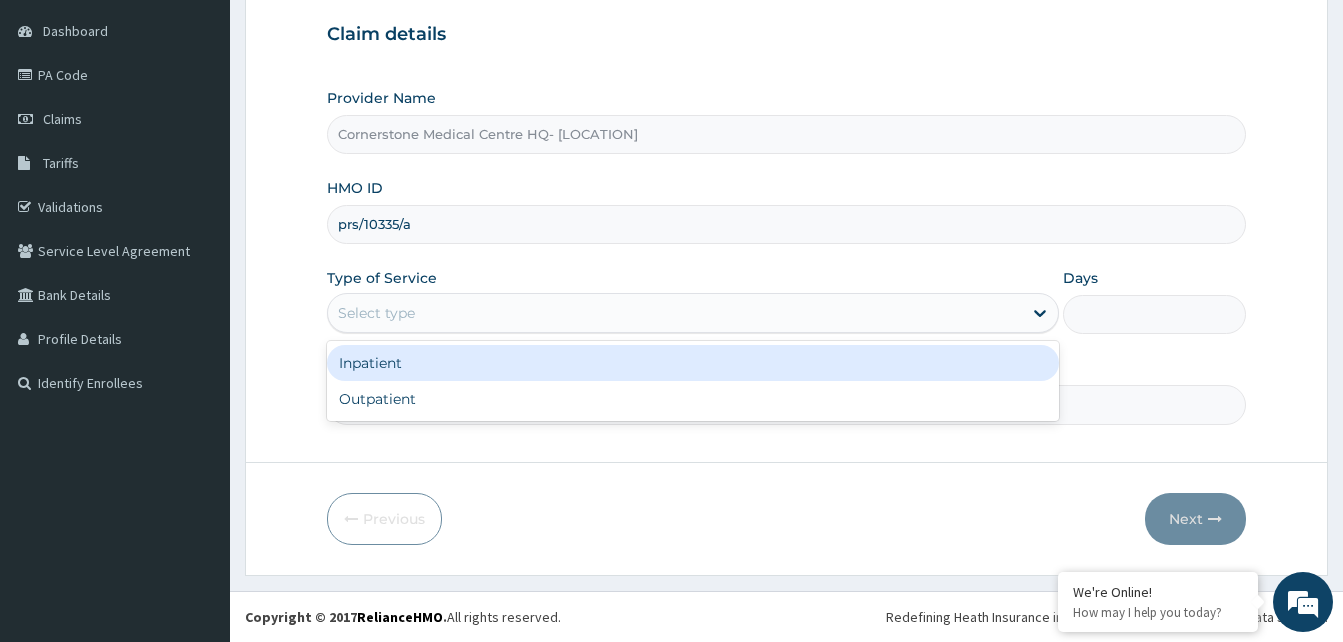 click on "Select type" at bounding box center [675, 313] 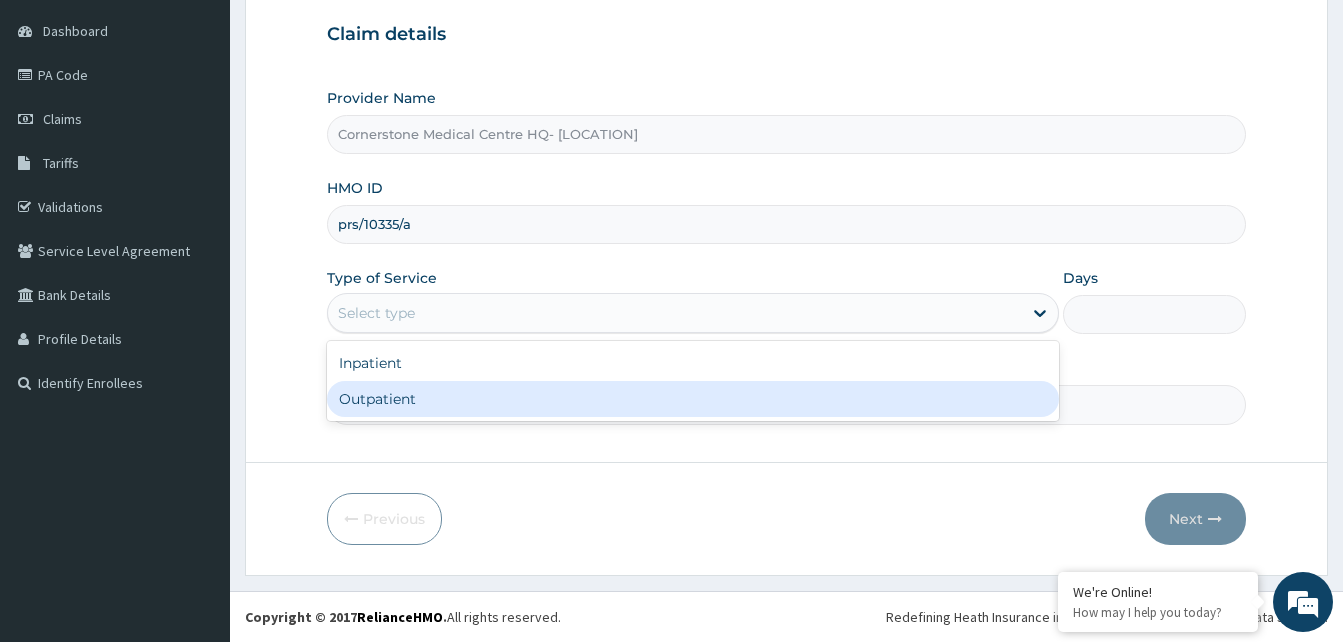 click on "Outpatient" at bounding box center [693, 399] 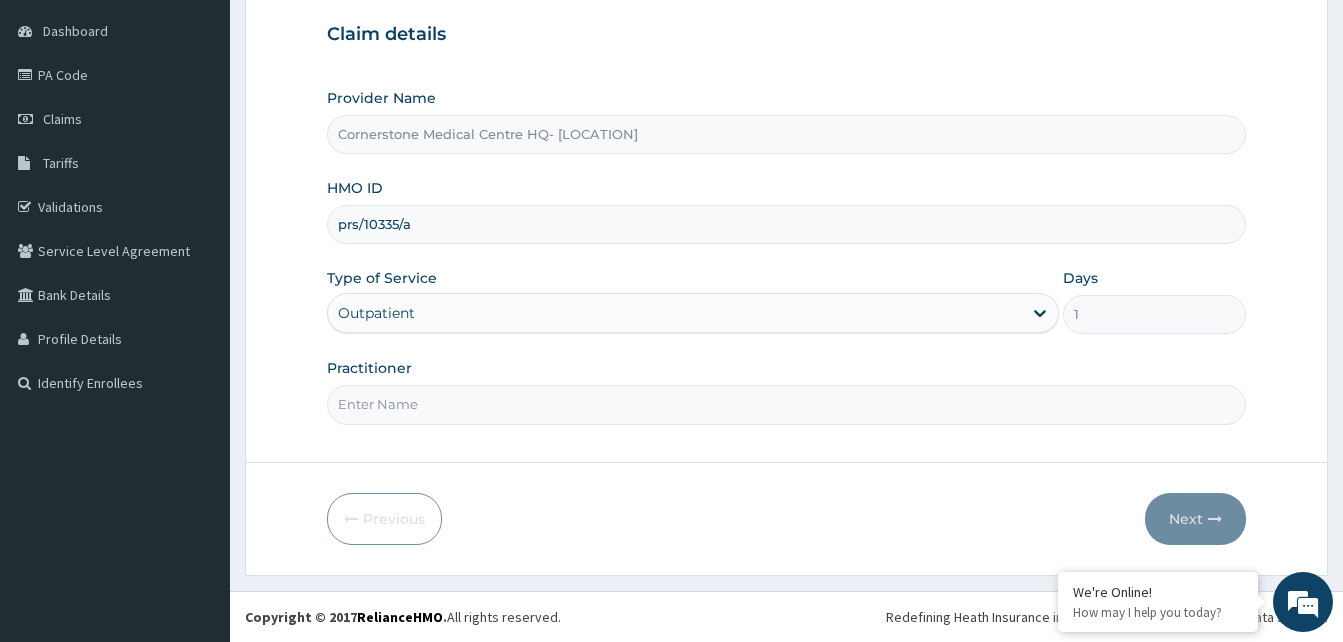 click on "Practitioner" at bounding box center [786, 404] 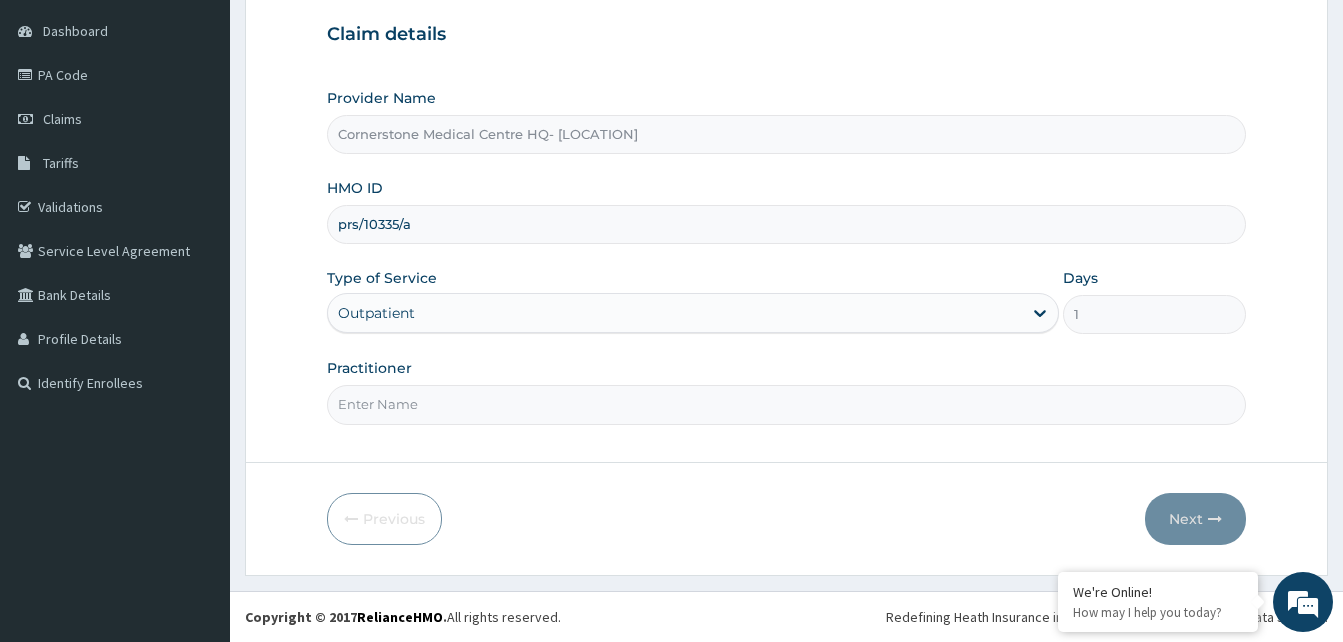 type on "Dr. MADU" 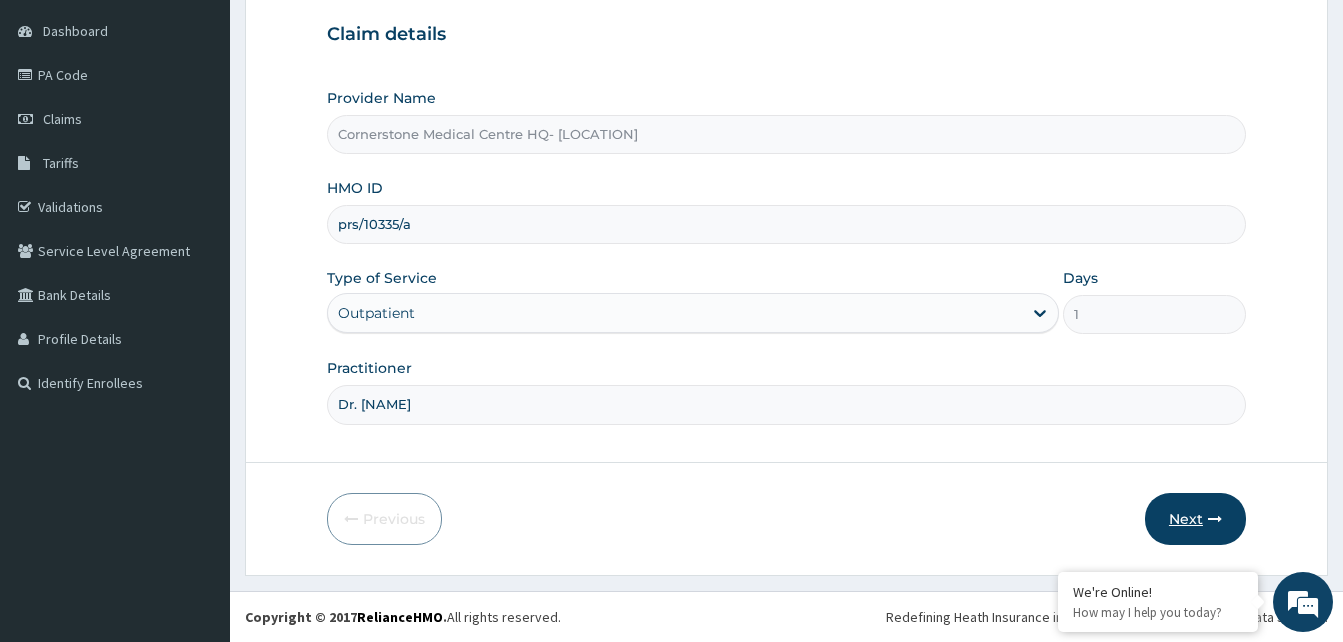 click on "Next" at bounding box center [1195, 519] 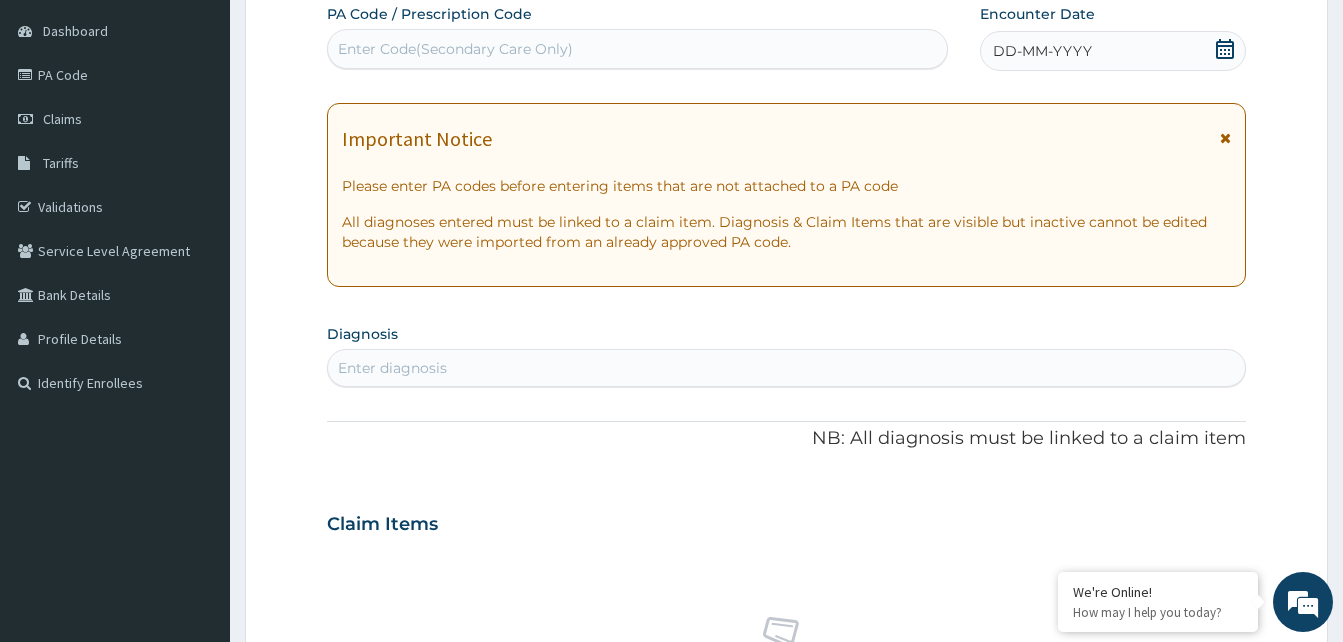 click at bounding box center (1225, 138) 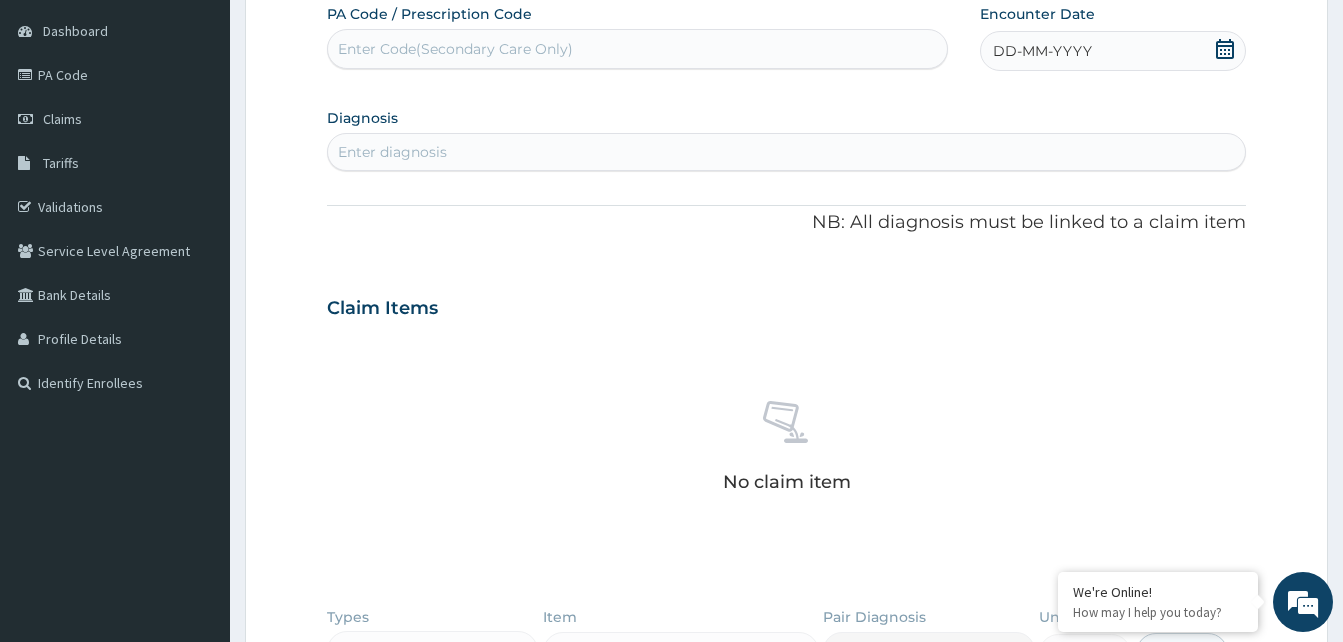 click on "DD-MM-YYYY" at bounding box center [1042, 51] 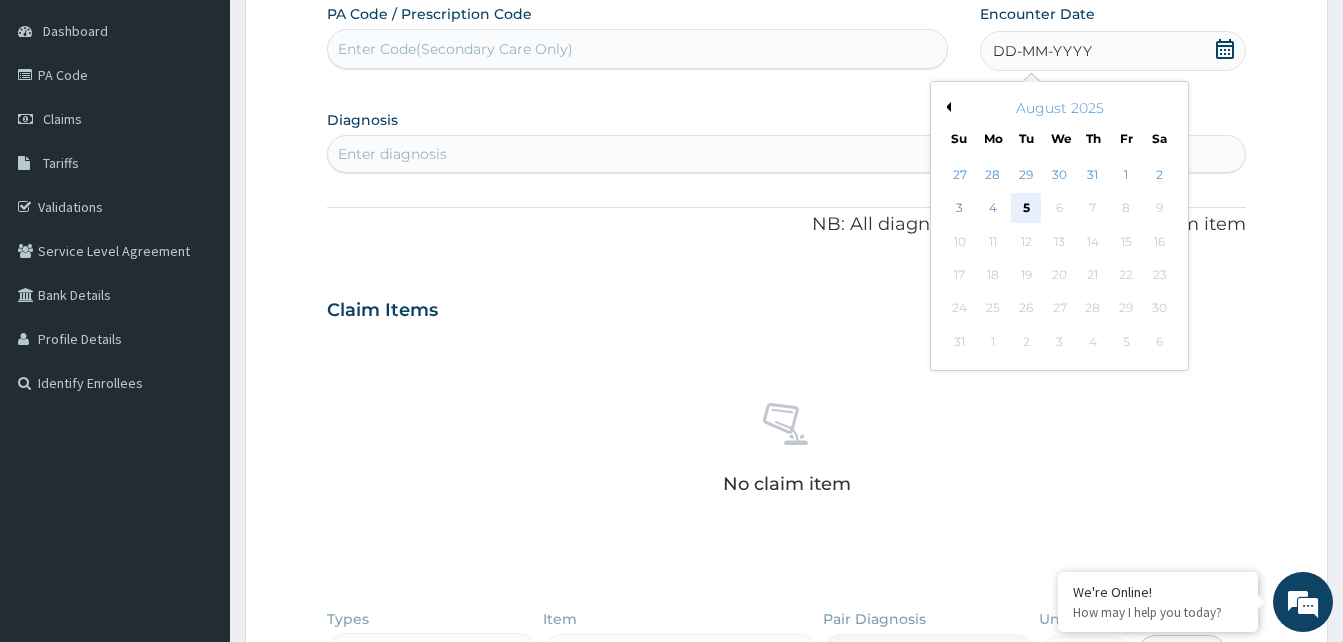 click on "5" at bounding box center (1026, 209) 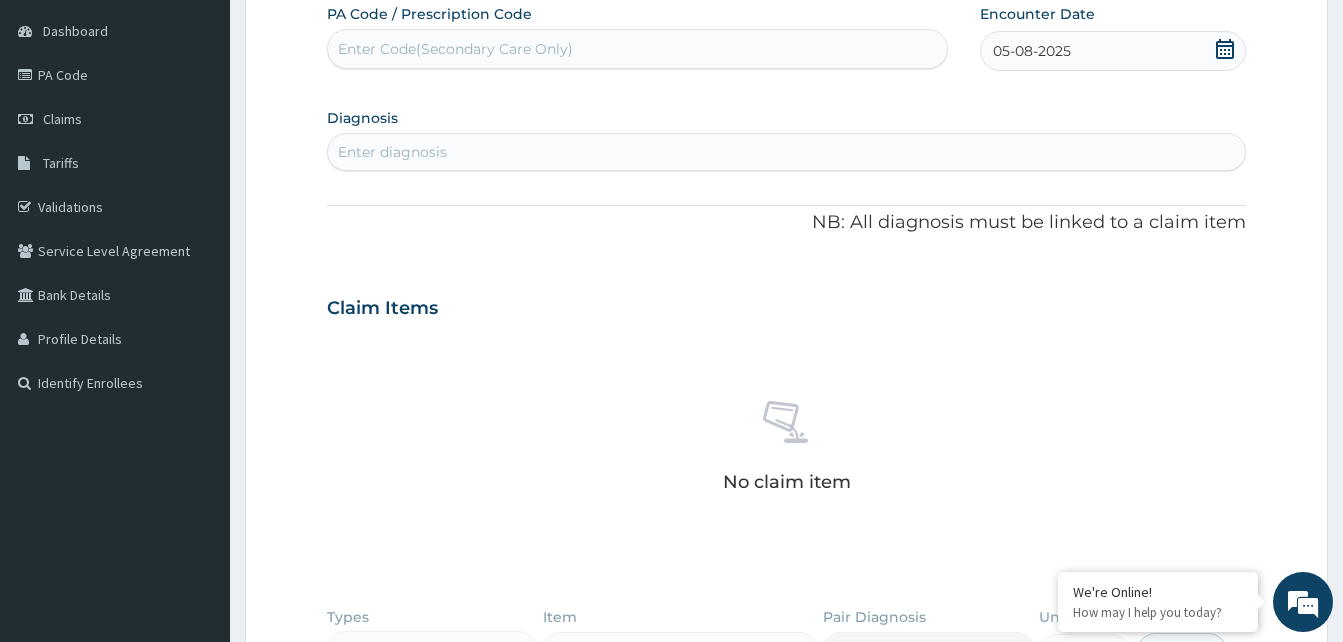 click on "Enter Code(Secondary Care Only)" at bounding box center (455, 49) 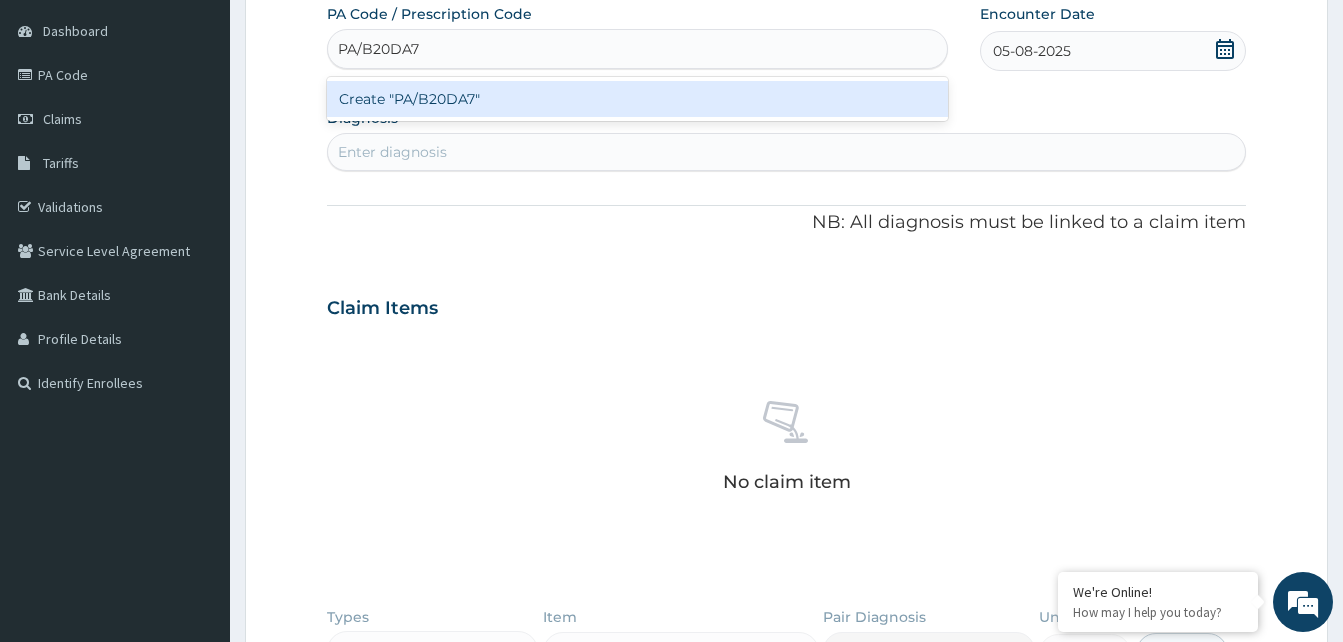 type 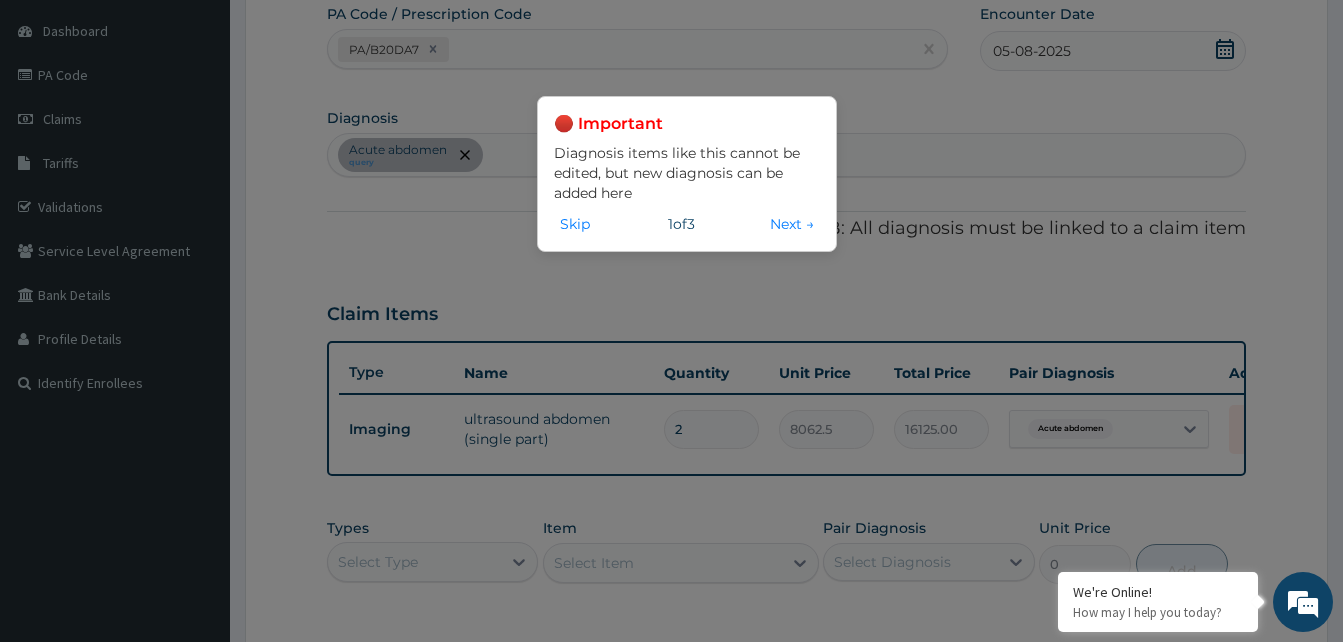 click on "🔴 Important Diagnosis items like this cannot be edited, but new diagnosis can be added here Skip 1  of  3 Next →" 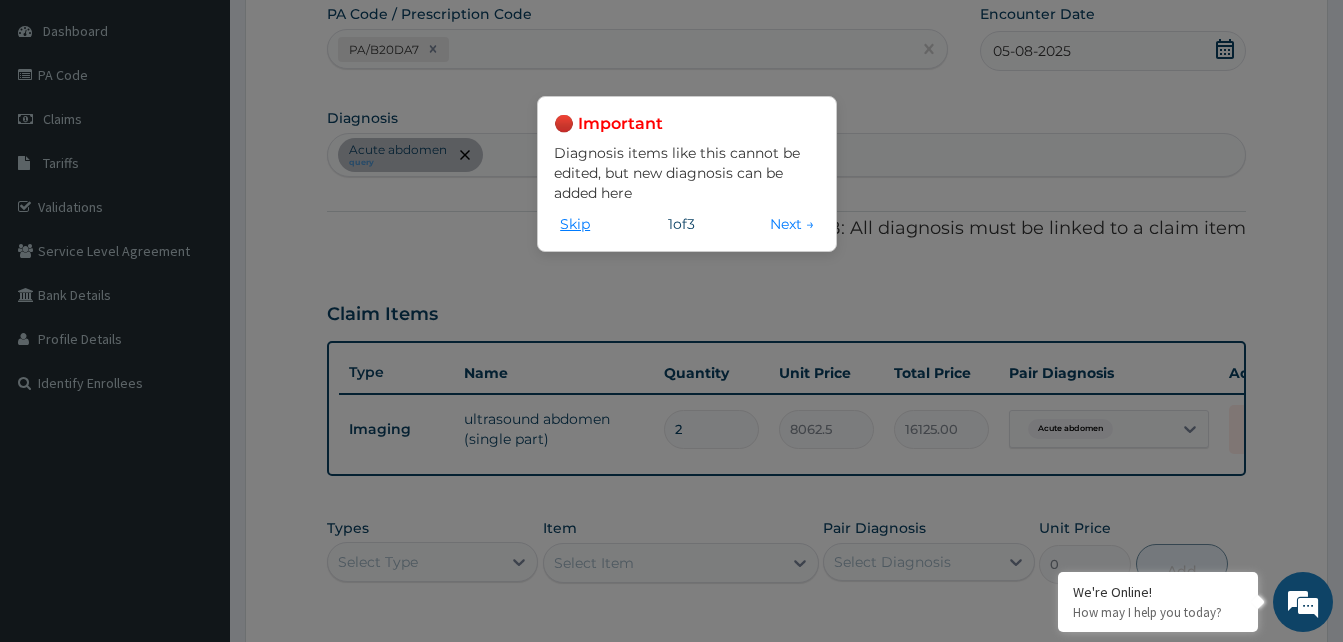 click on "Skip" at bounding box center [575, 224] 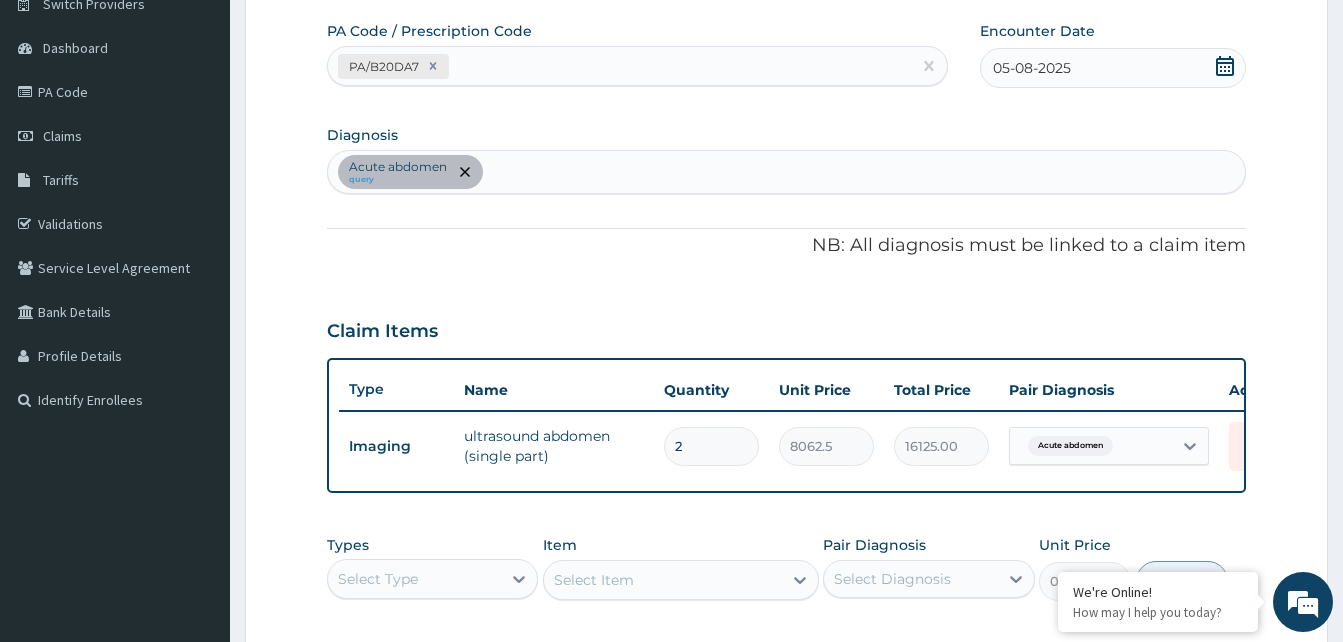scroll, scrollTop: 0, scrollLeft: 0, axis: both 